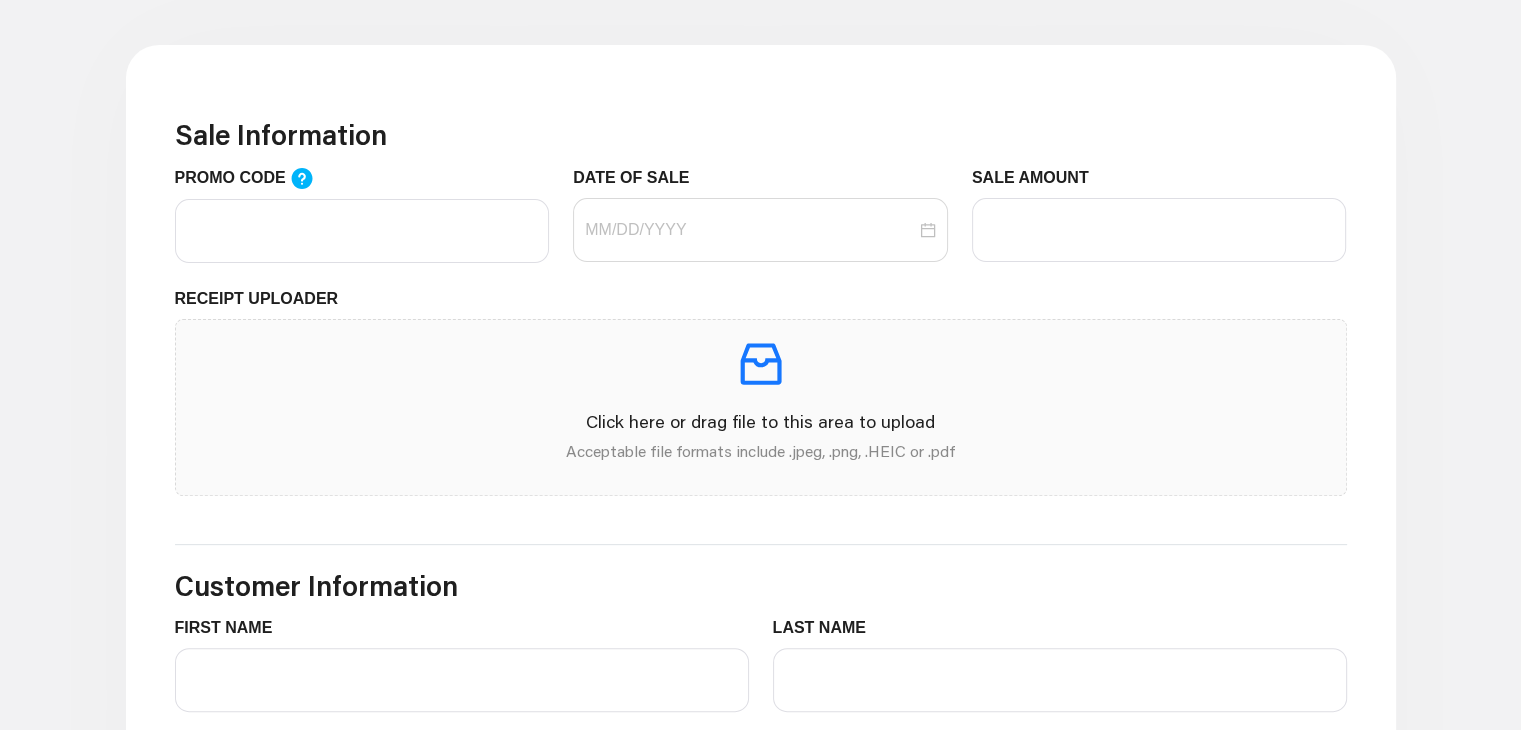scroll, scrollTop: 572, scrollLeft: 0, axis: vertical 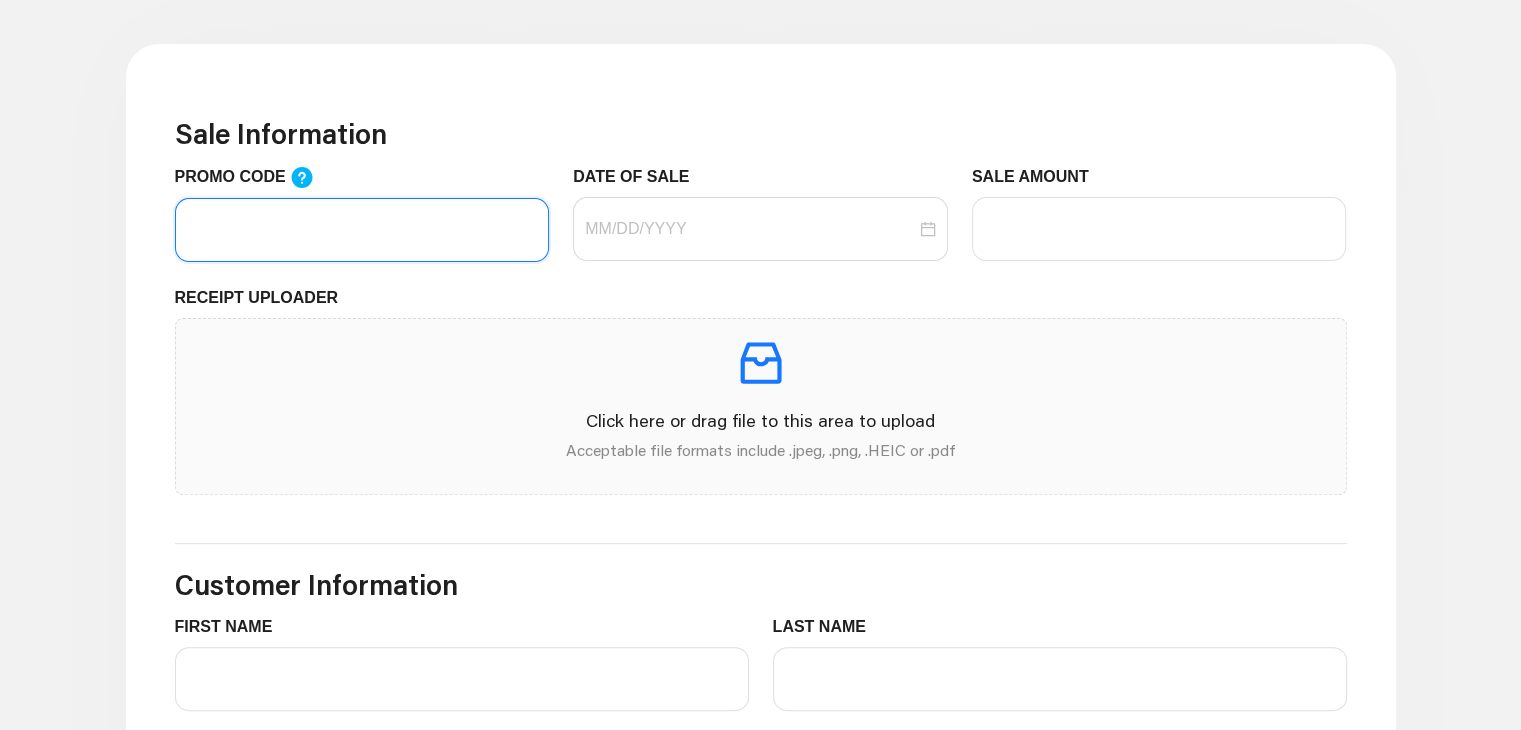 click on "PROMO CODE" at bounding box center [362, 230] 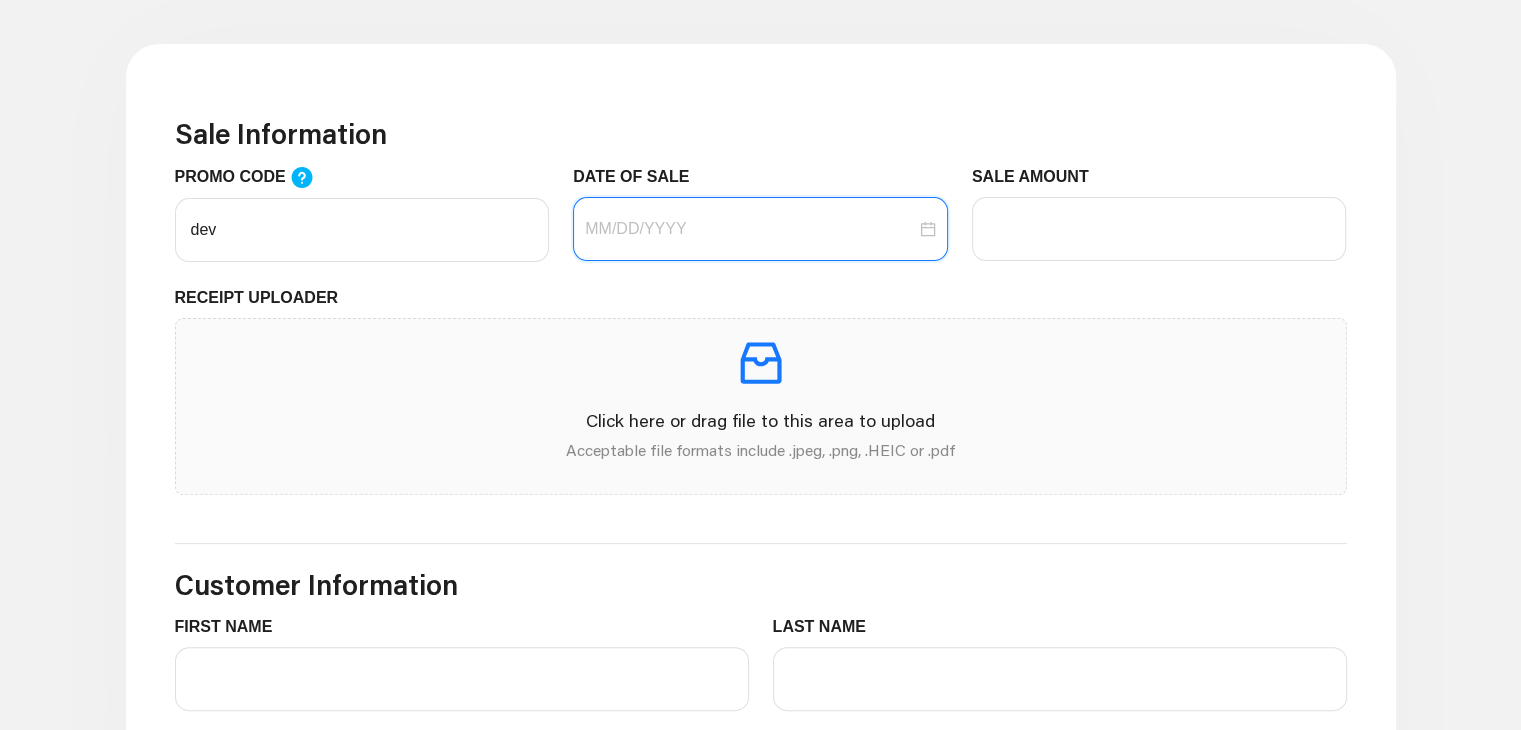 click on "DATE OF SALE" at bounding box center (750, 229) 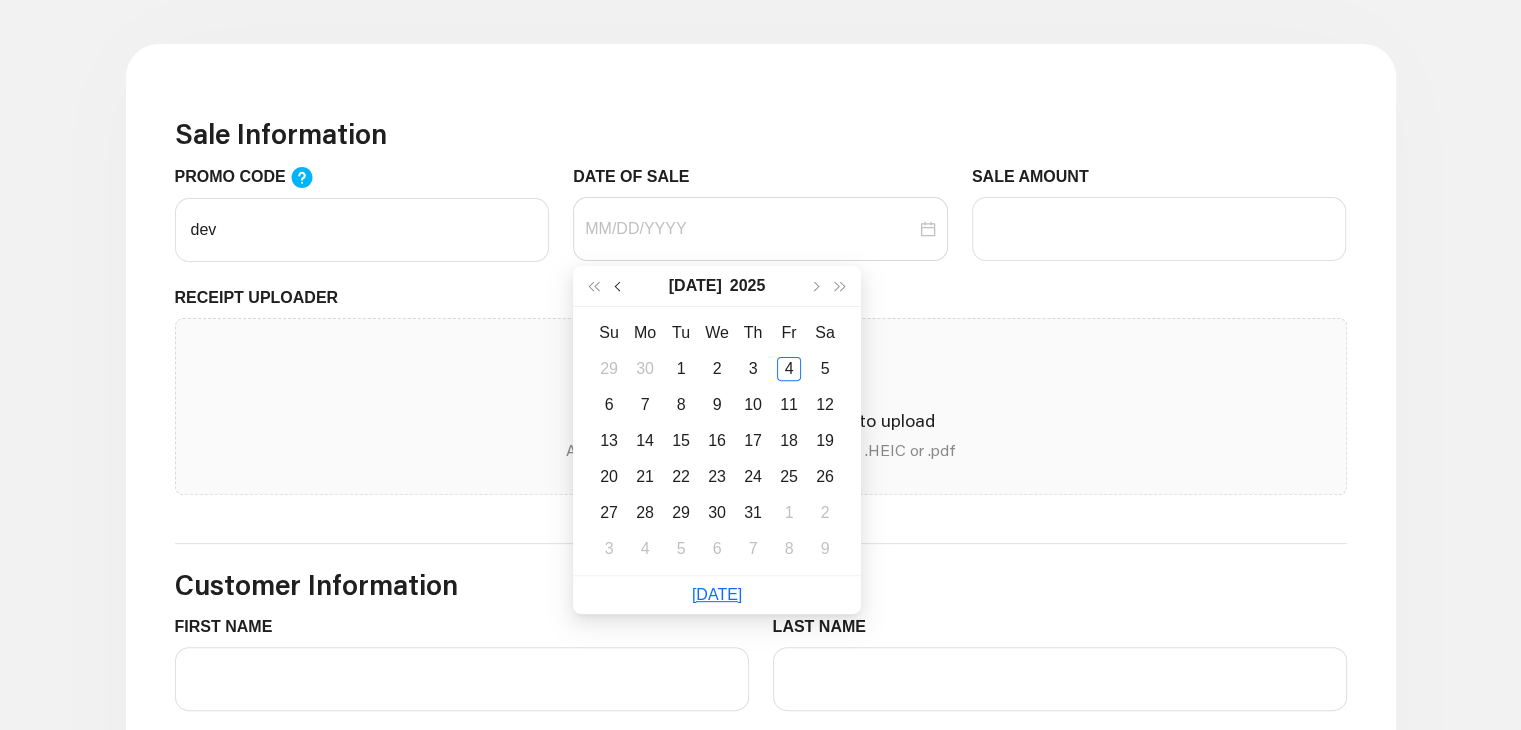 click at bounding box center (620, 286) 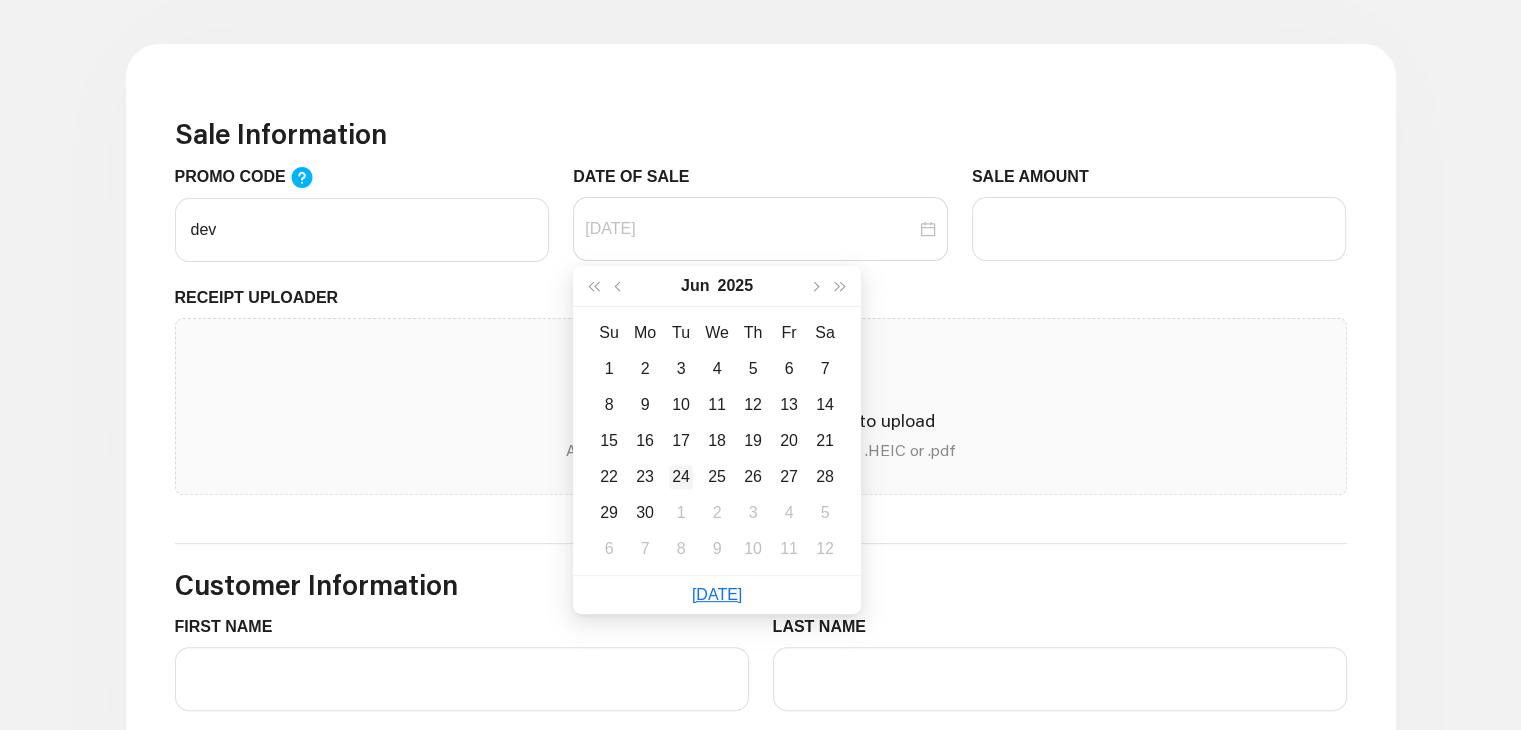 type on "[DATE]" 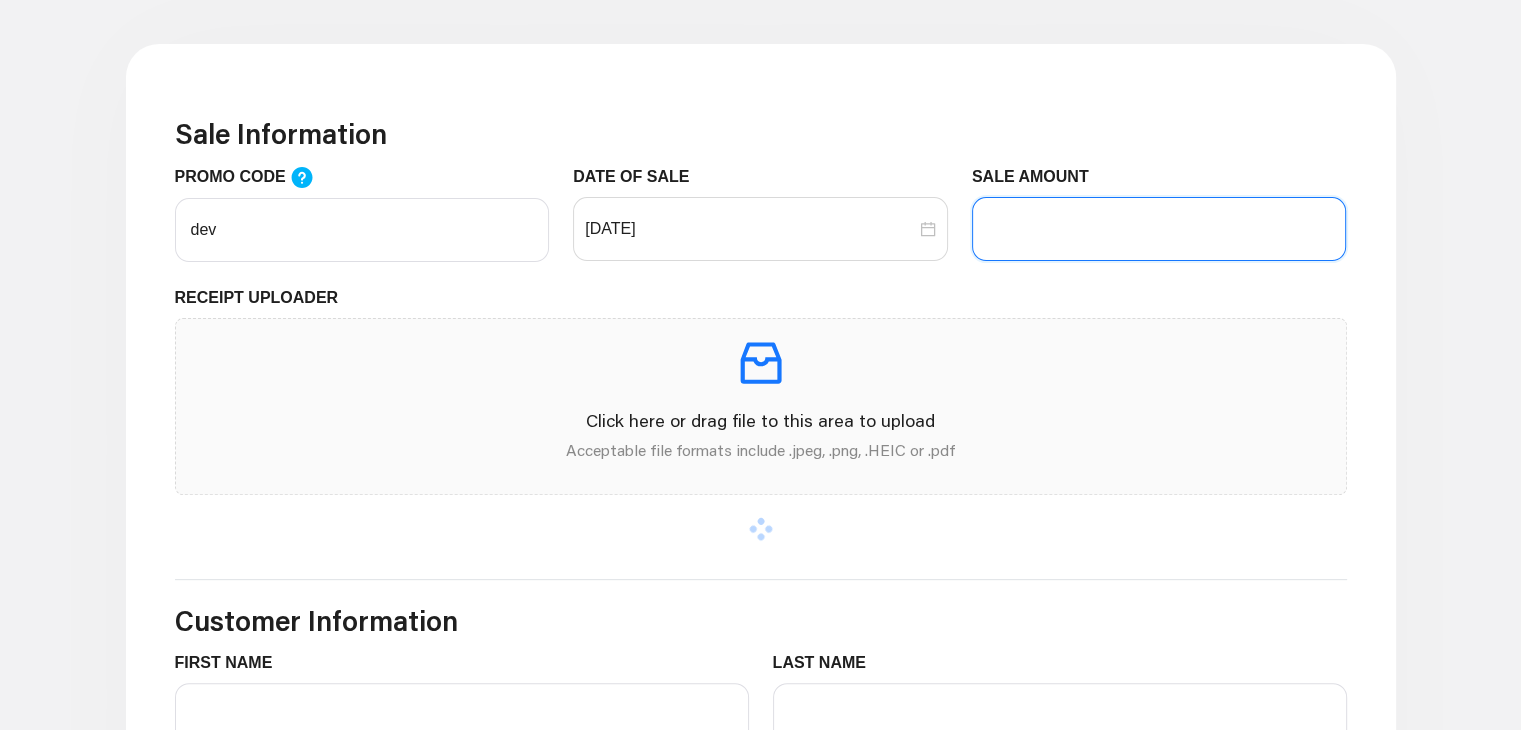 drag, startPoint x: 1108, startPoint y: 229, endPoint x: 1109, endPoint y: 315, distance: 86.00581 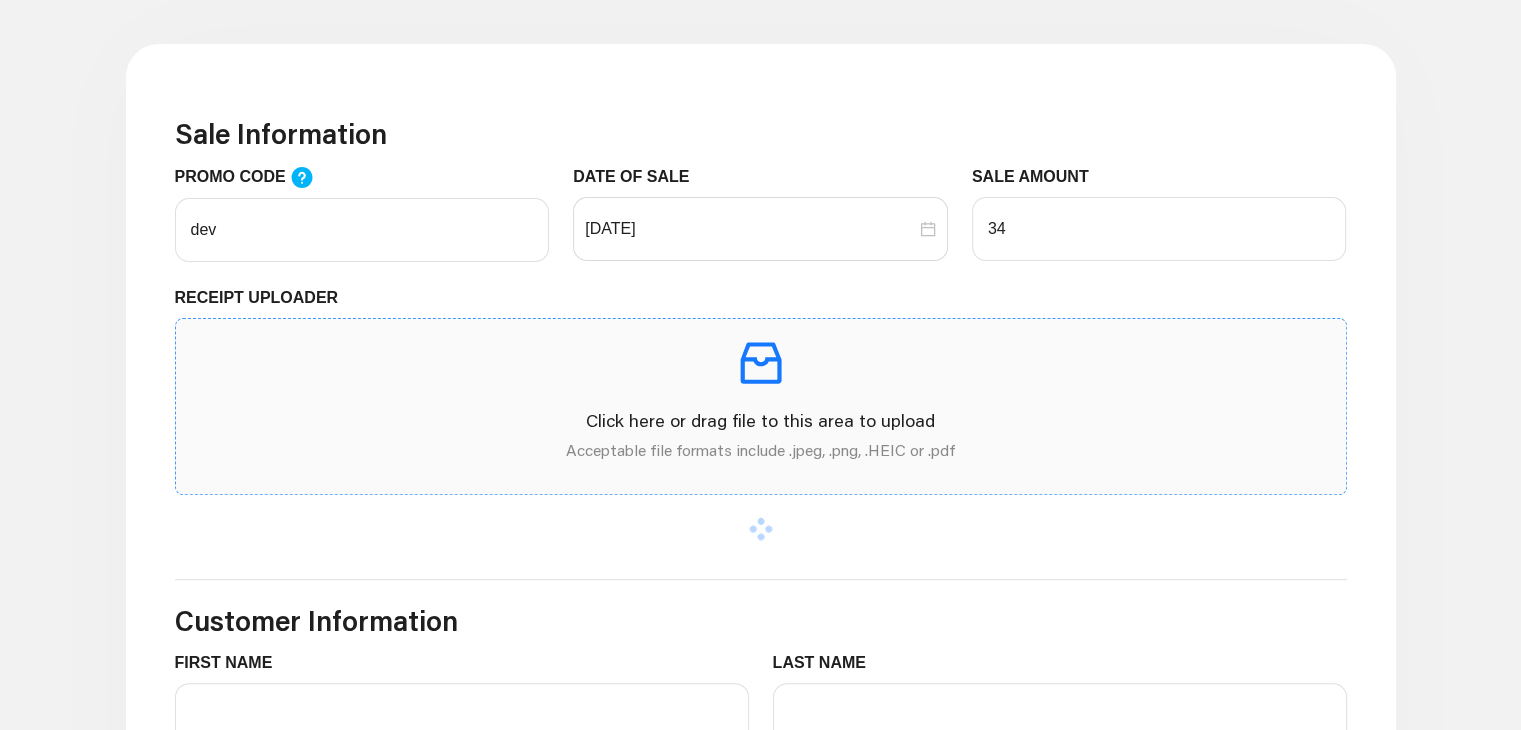 click at bounding box center (761, 363) 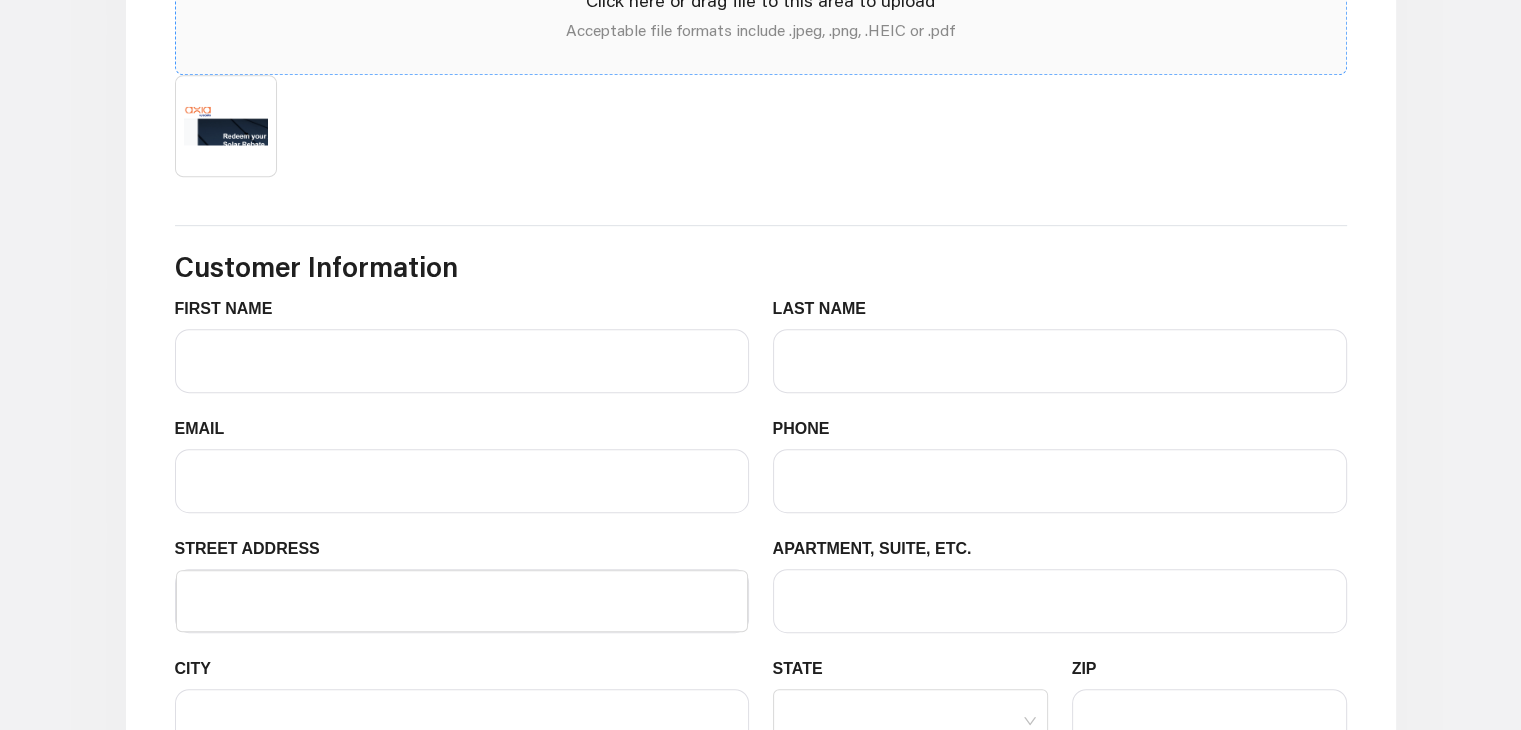 scroll, scrollTop: 996, scrollLeft: 0, axis: vertical 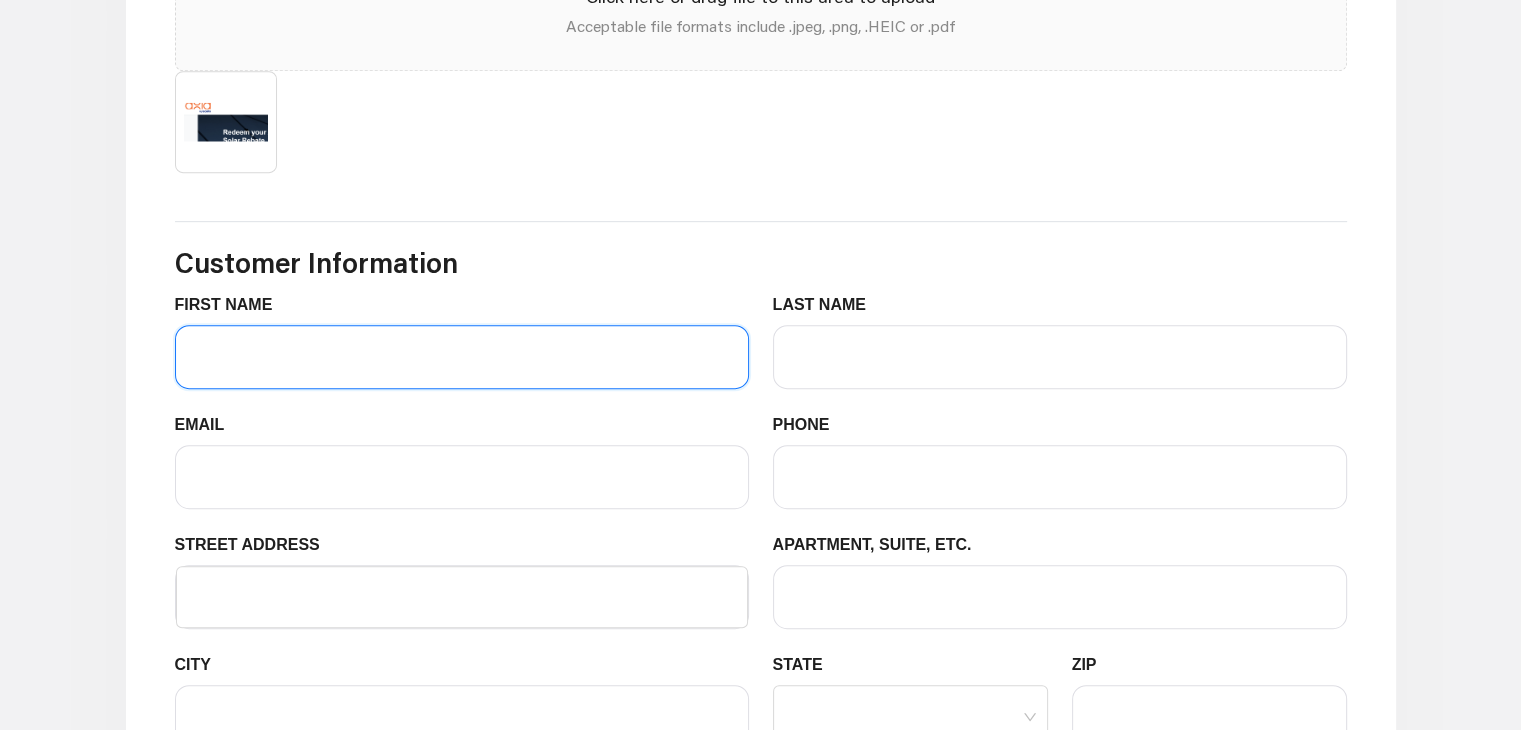 click on "FIRST NAME" at bounding box center [462, 357] 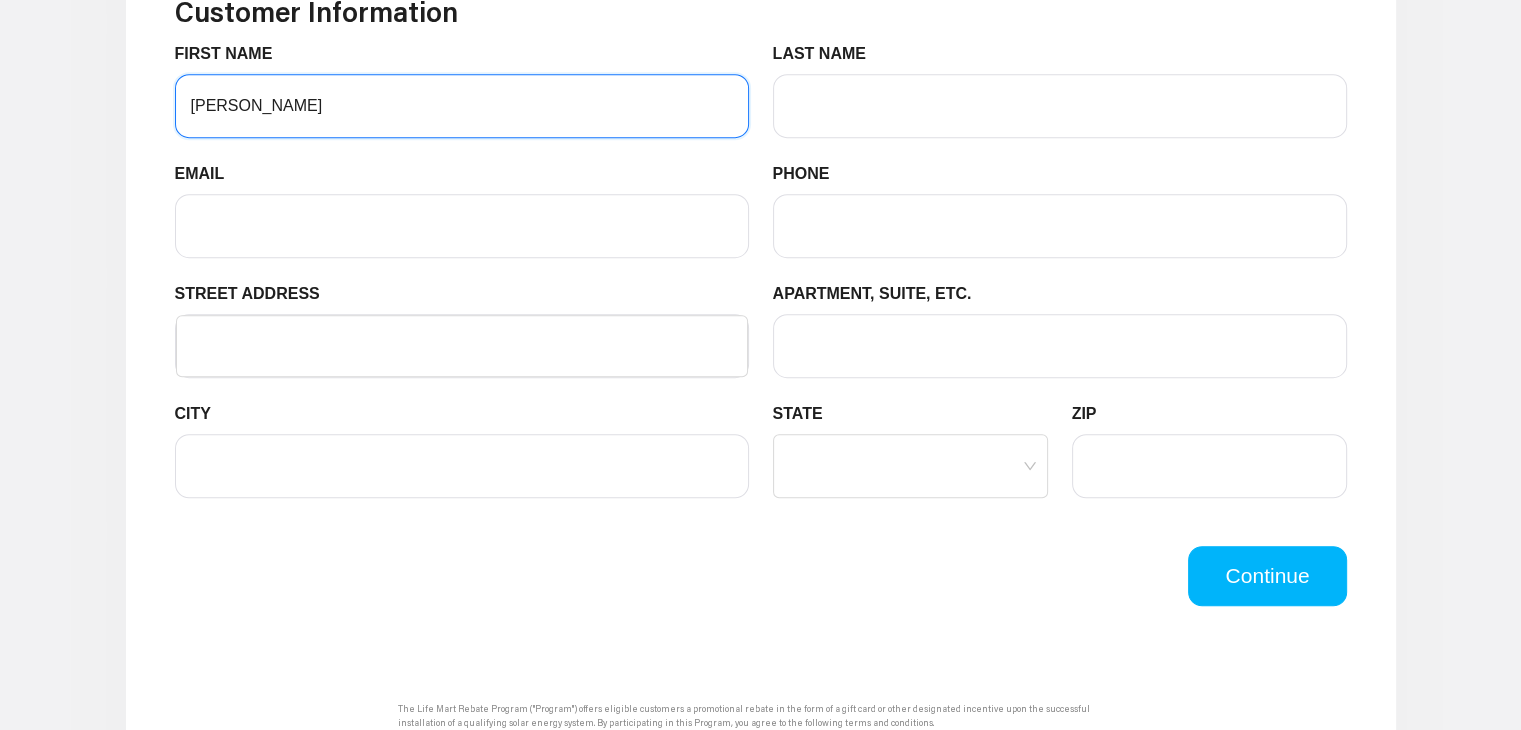 scroll, scrollTop: 1251, scrollLeft: 0, axis: vertical 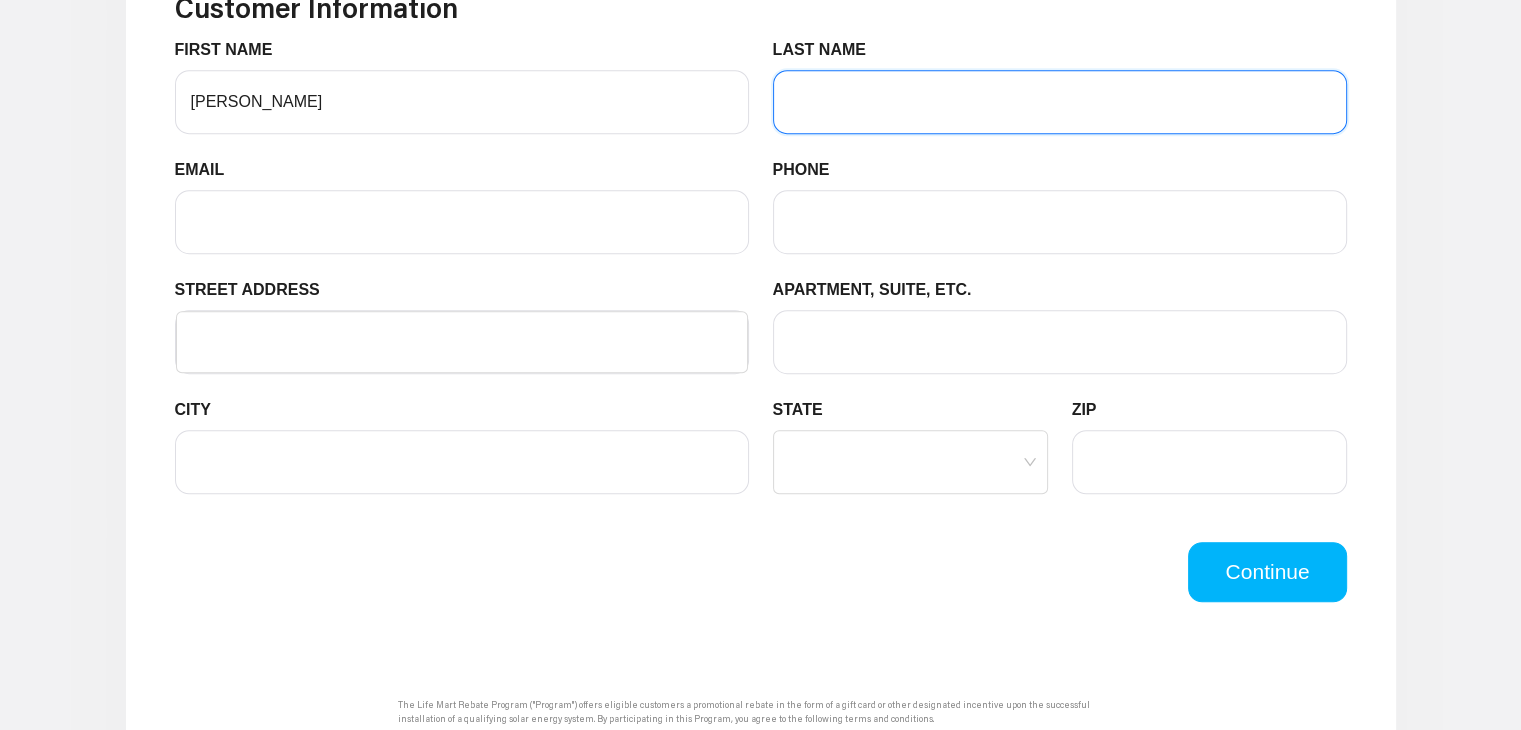 click on "LAST NAME" at bounding box center [1060, 102] 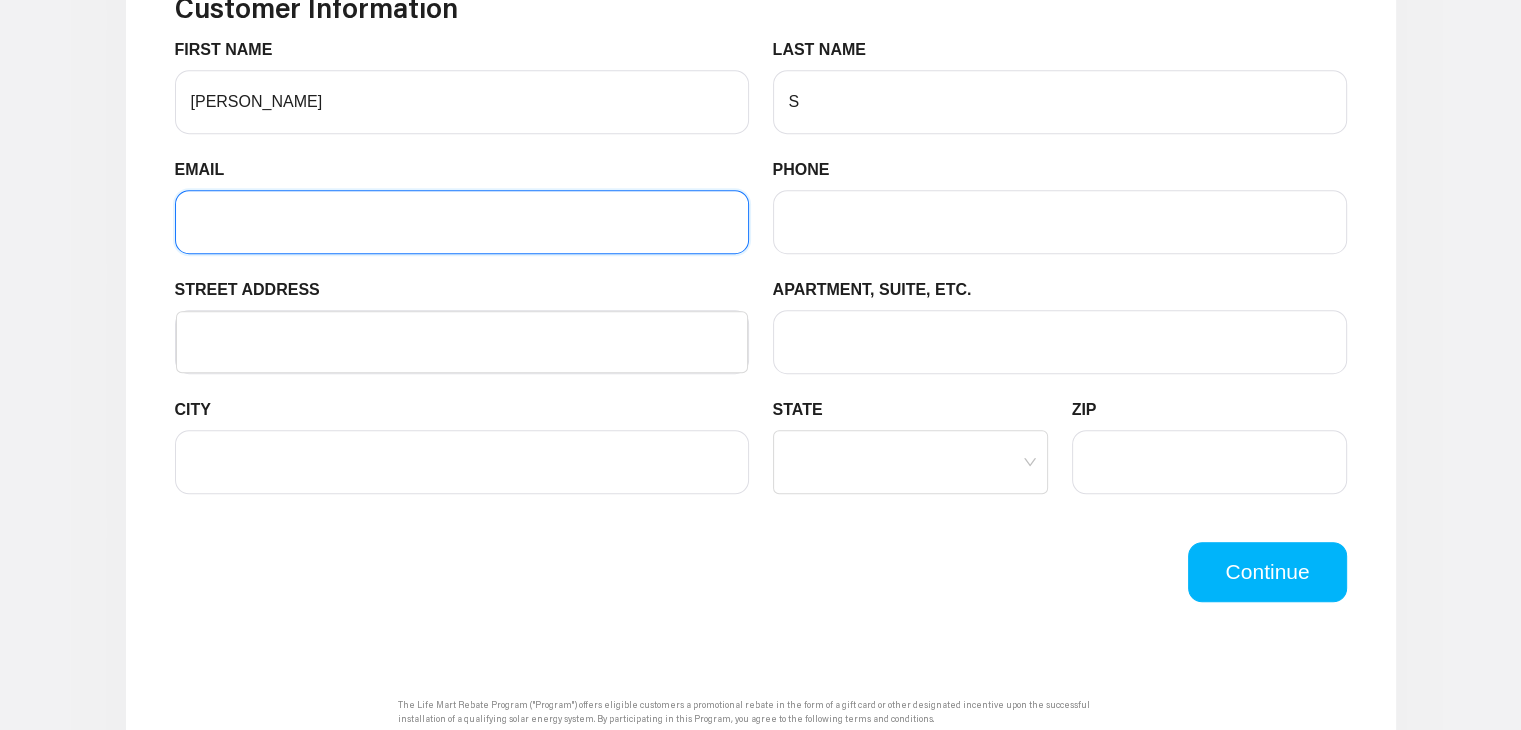 drag, startPoint x: 451, startPoint y: 240, endPoint x: 416, endPoint y: 284, distance: 56.22277 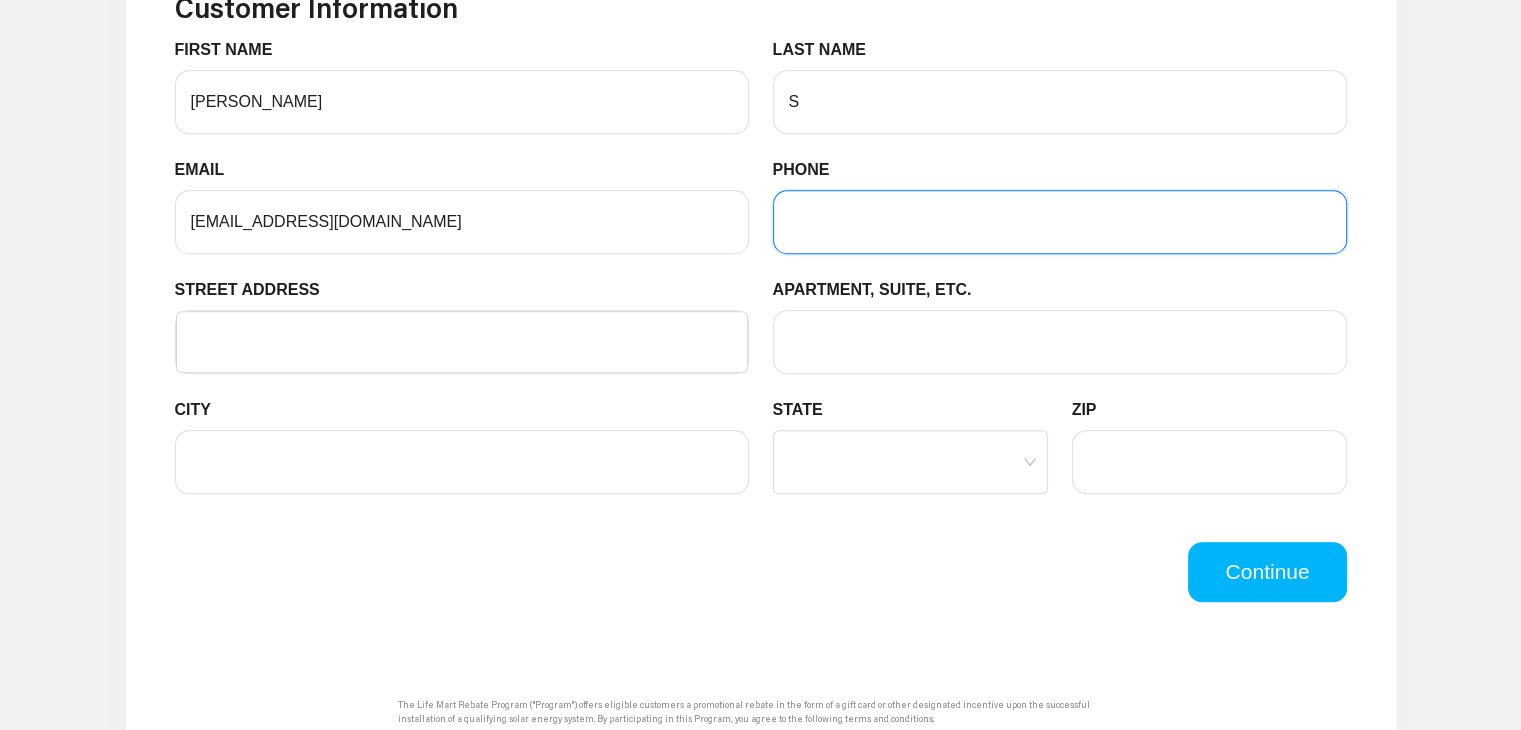 click on "PHONE" at bounding box center [1060, 222] 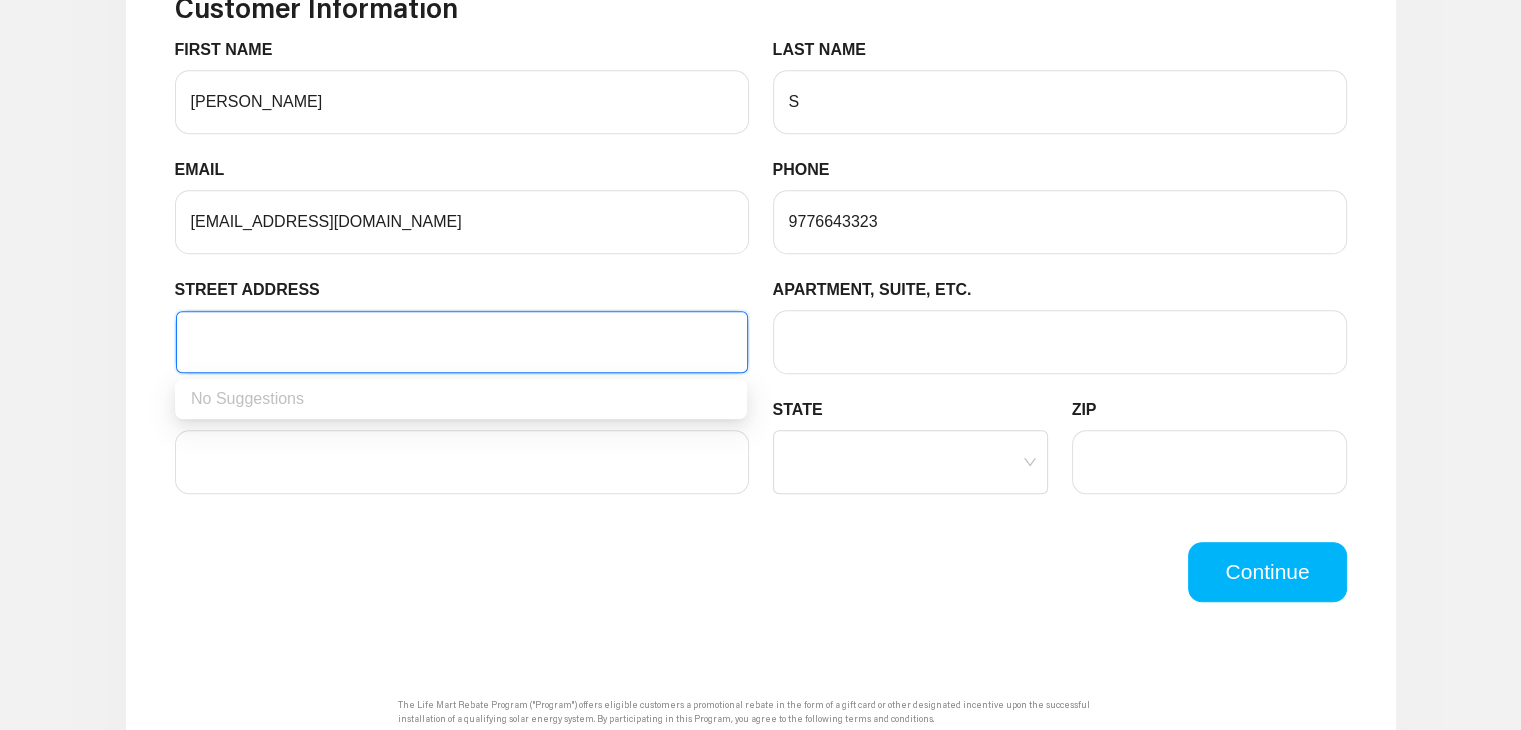 click on "STREET ADDRESS" at bounding box center (462, 342) 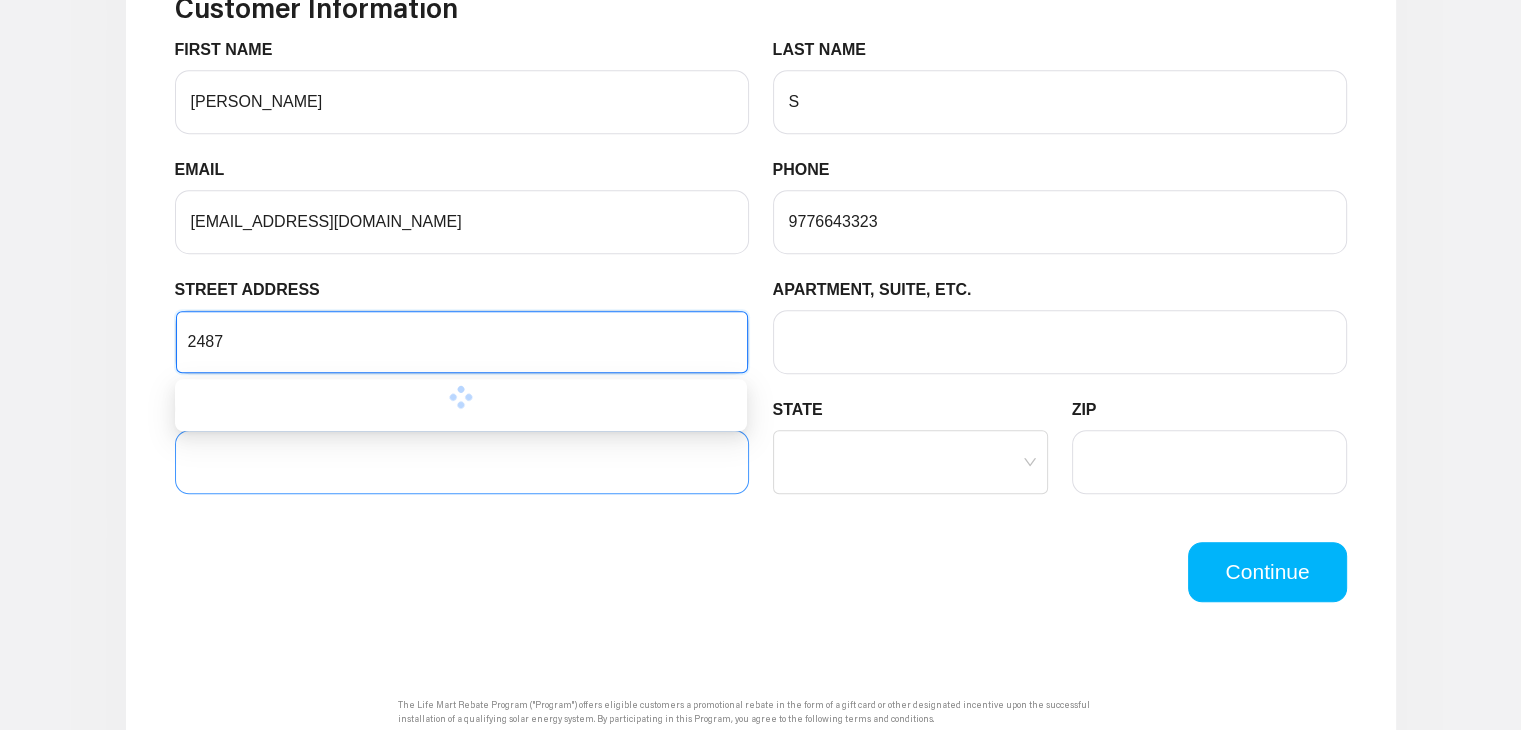 type on "2487" 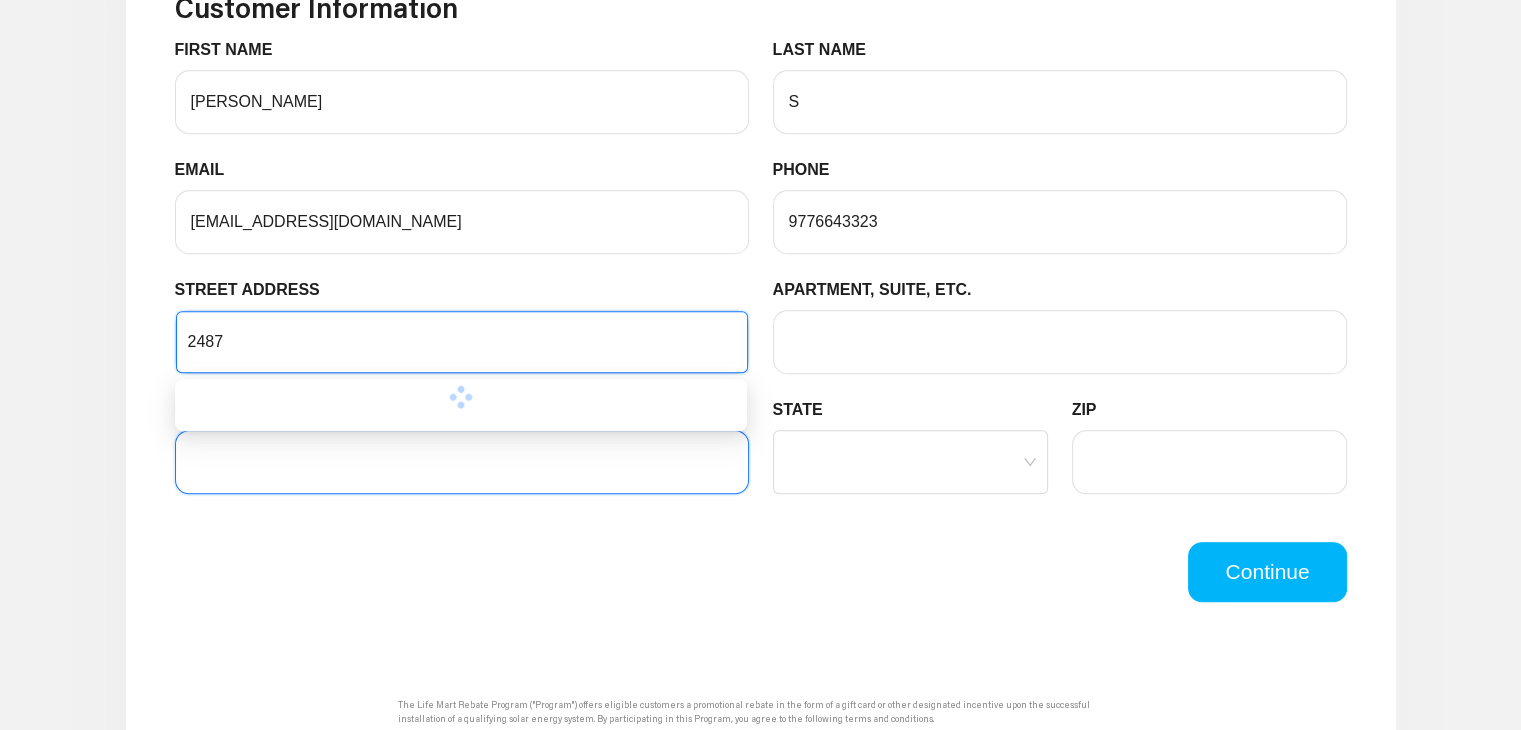 click on "CITY" at bounding box center [462, 462] 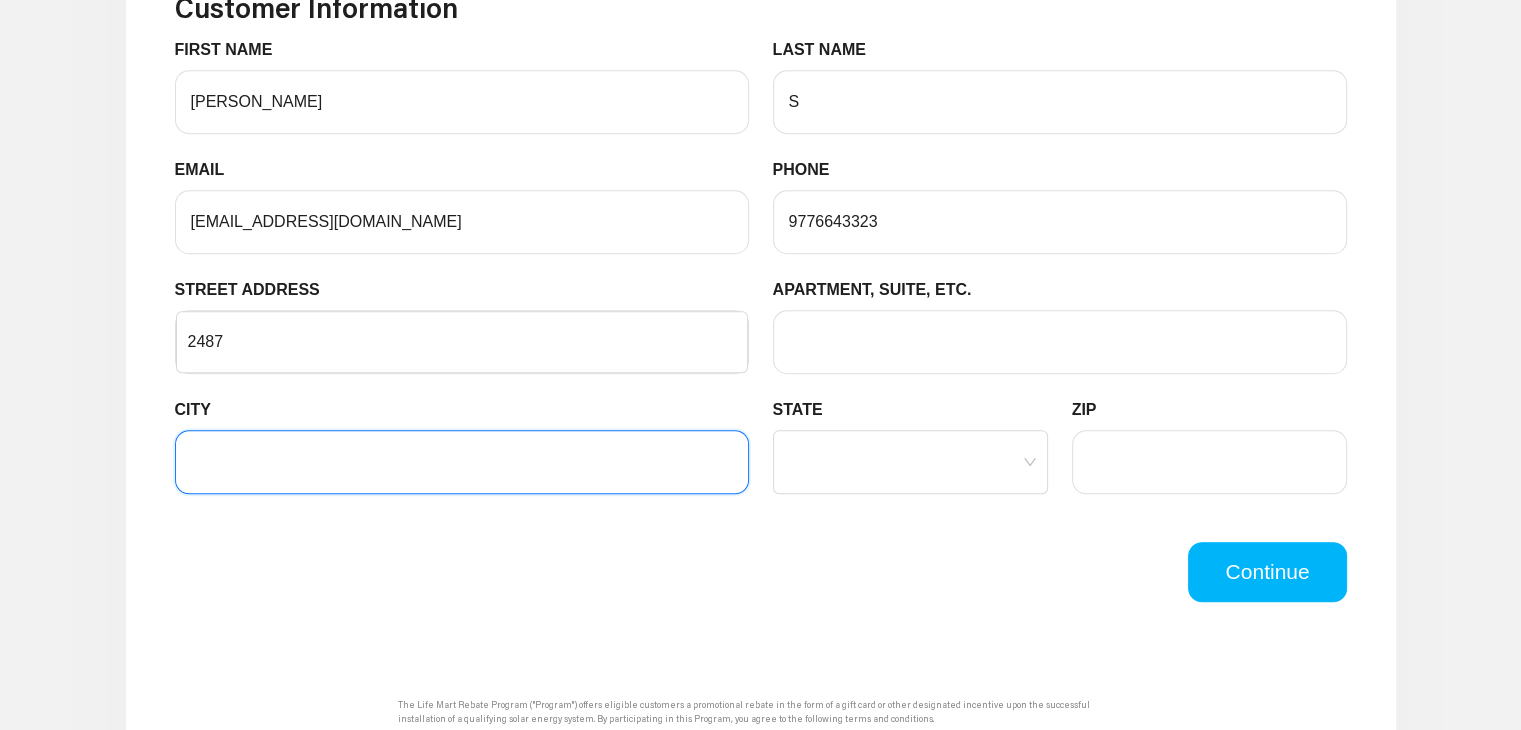 type on "NY" 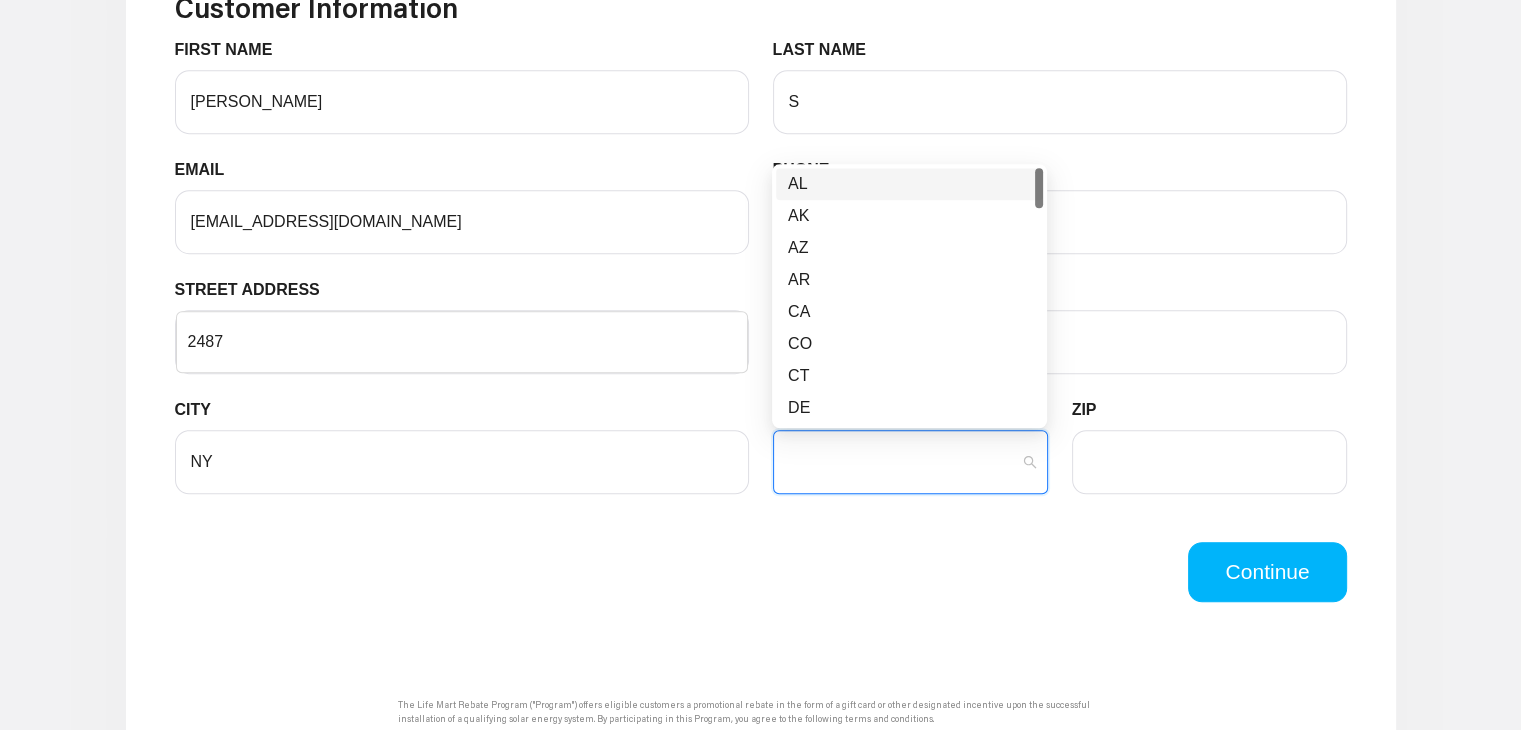click on "STATE" at bounding box center (910, 462) 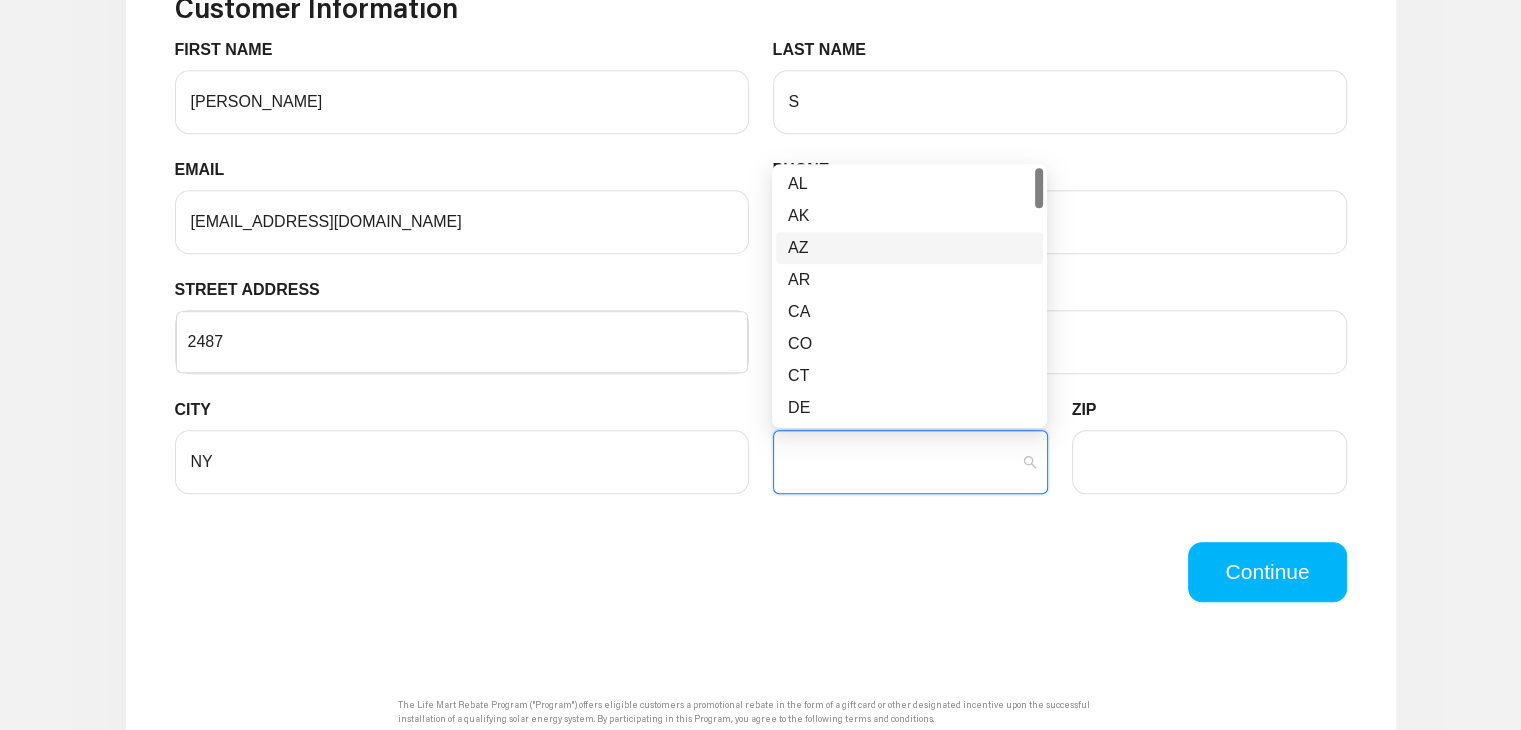 click on "AZ" at bounding box center (909, 248) 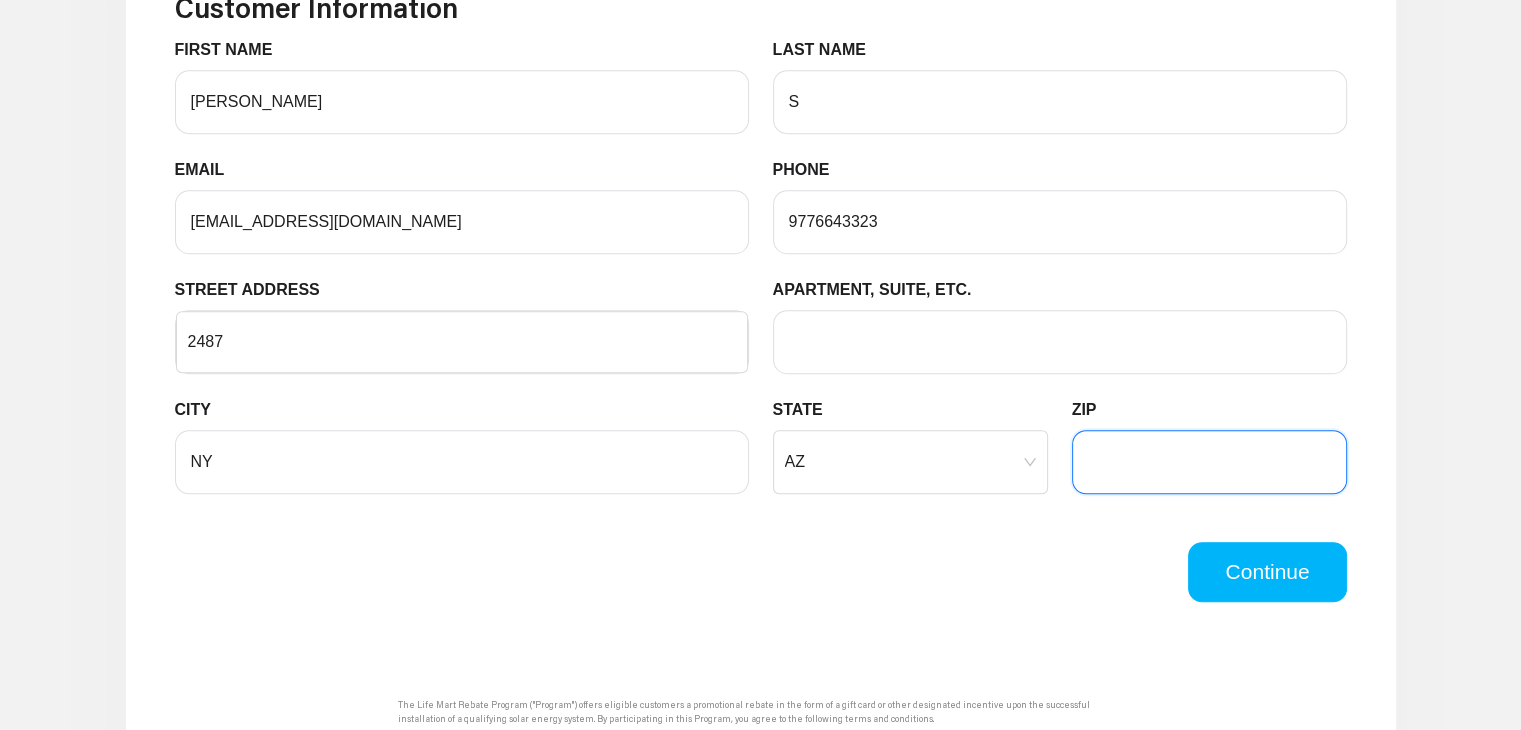 click on "ZIP" at bounding box center [1209, 462] 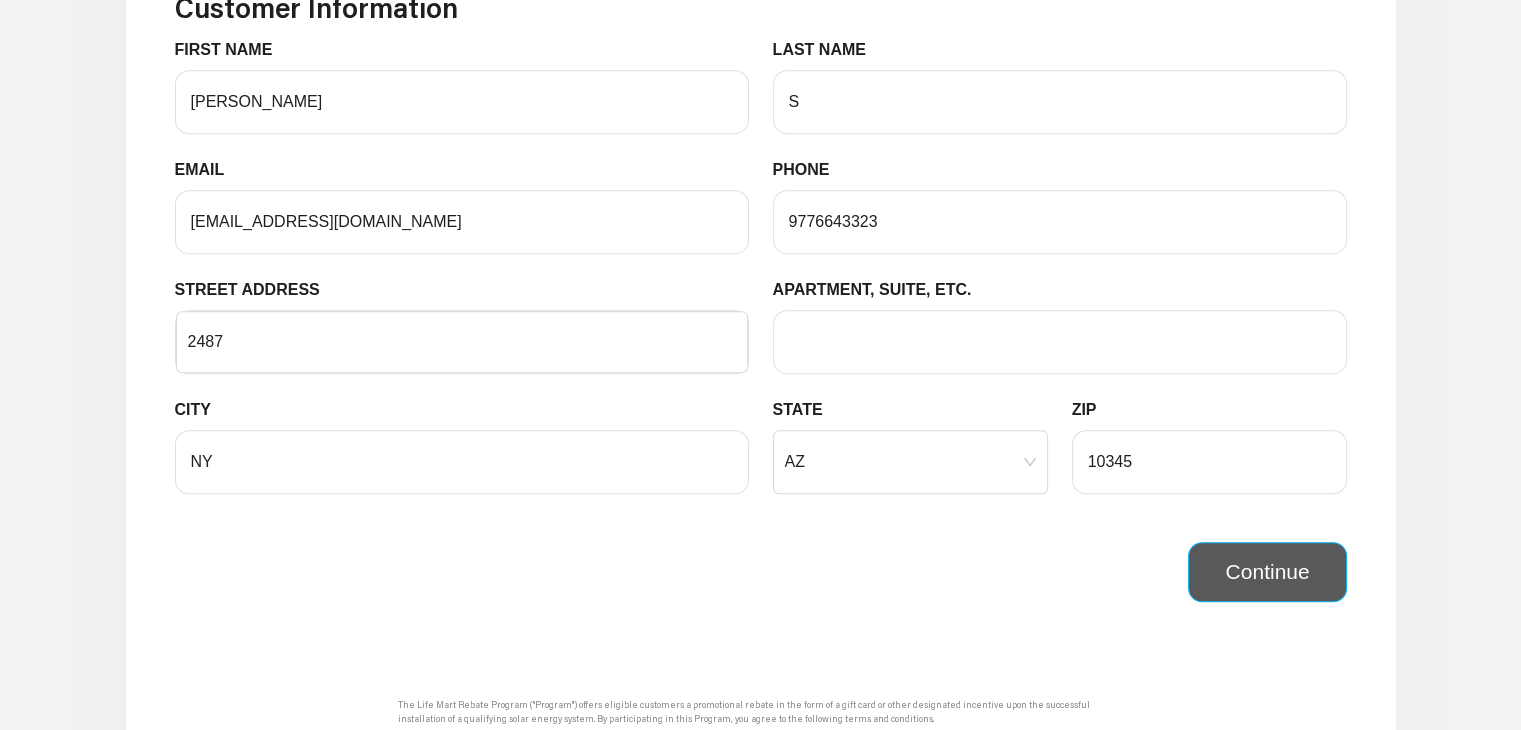 click on "Continue" at bounding box center (1267, 572) 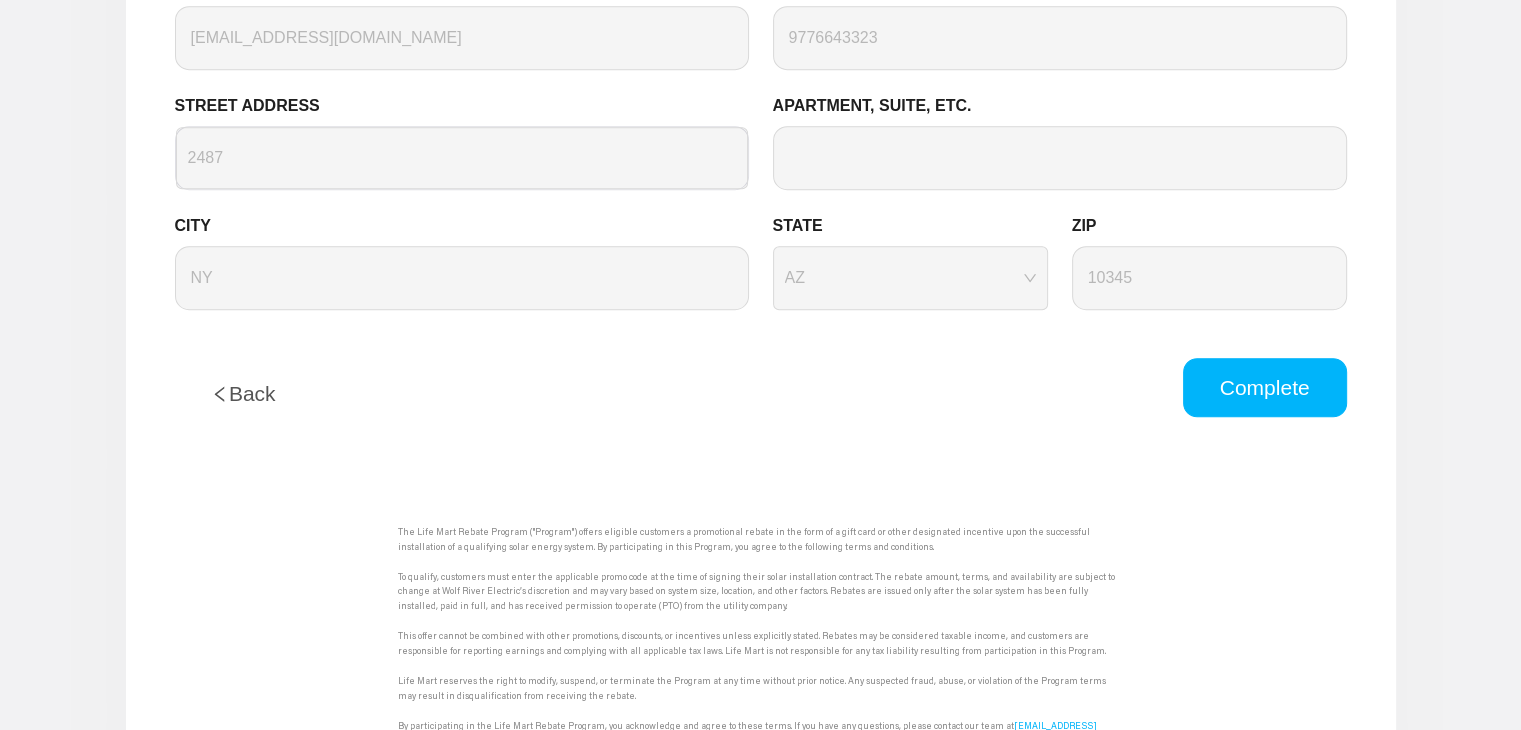 scroll, scrollTop: 1340, scrollLeft: 0, axis: vertical 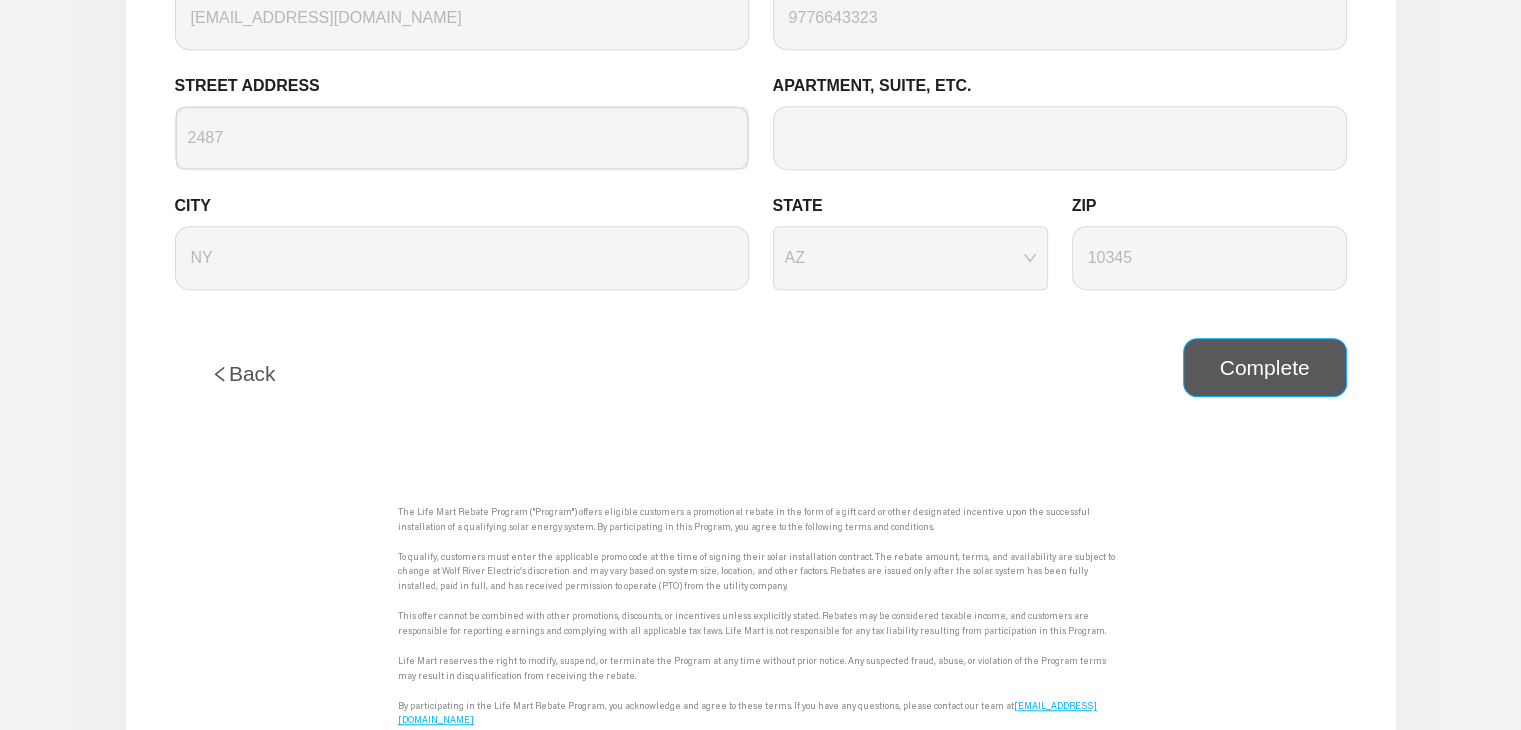 click on "Complete" at bounding box center (1265, 368) 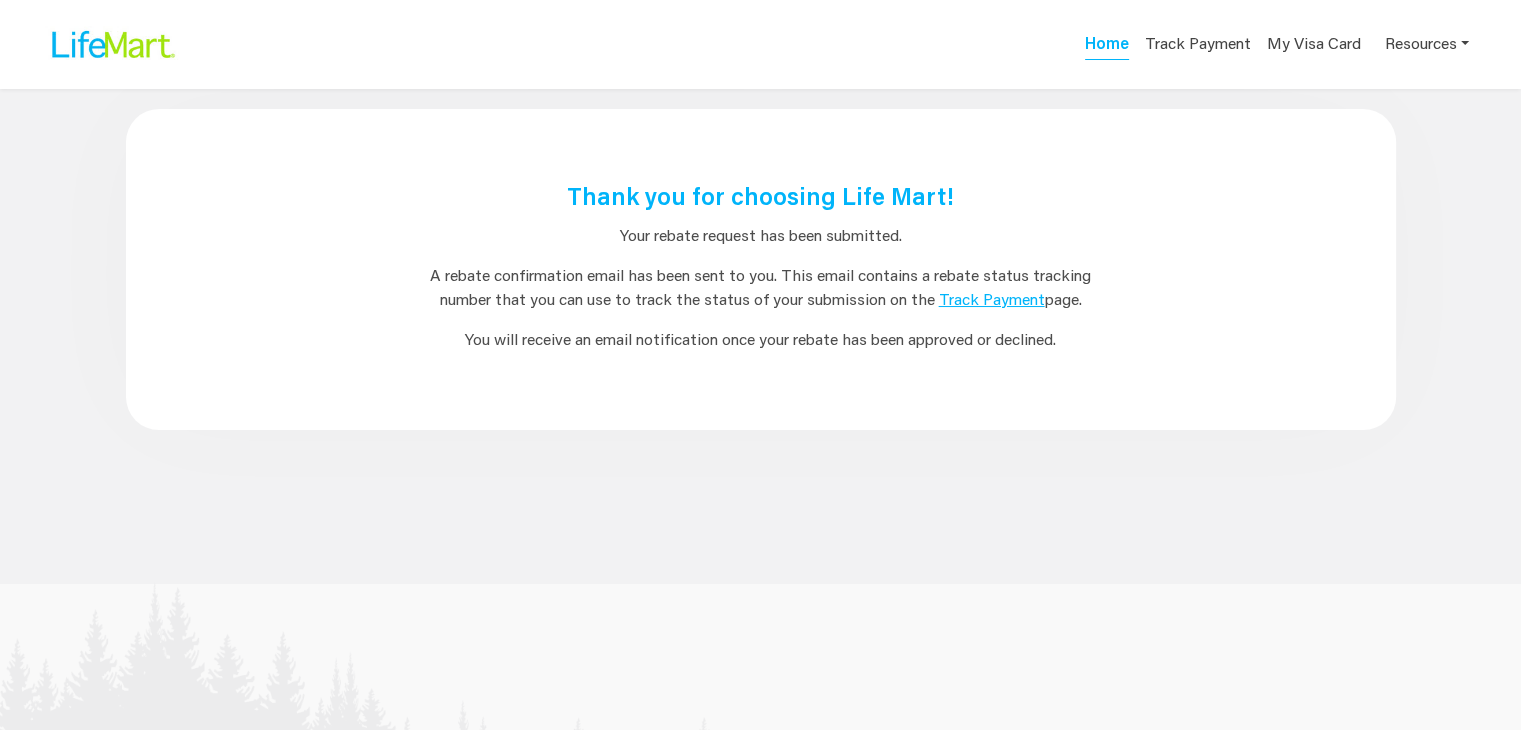 scroll, scrollTop: 0, scrollLeft: 0, axis: both 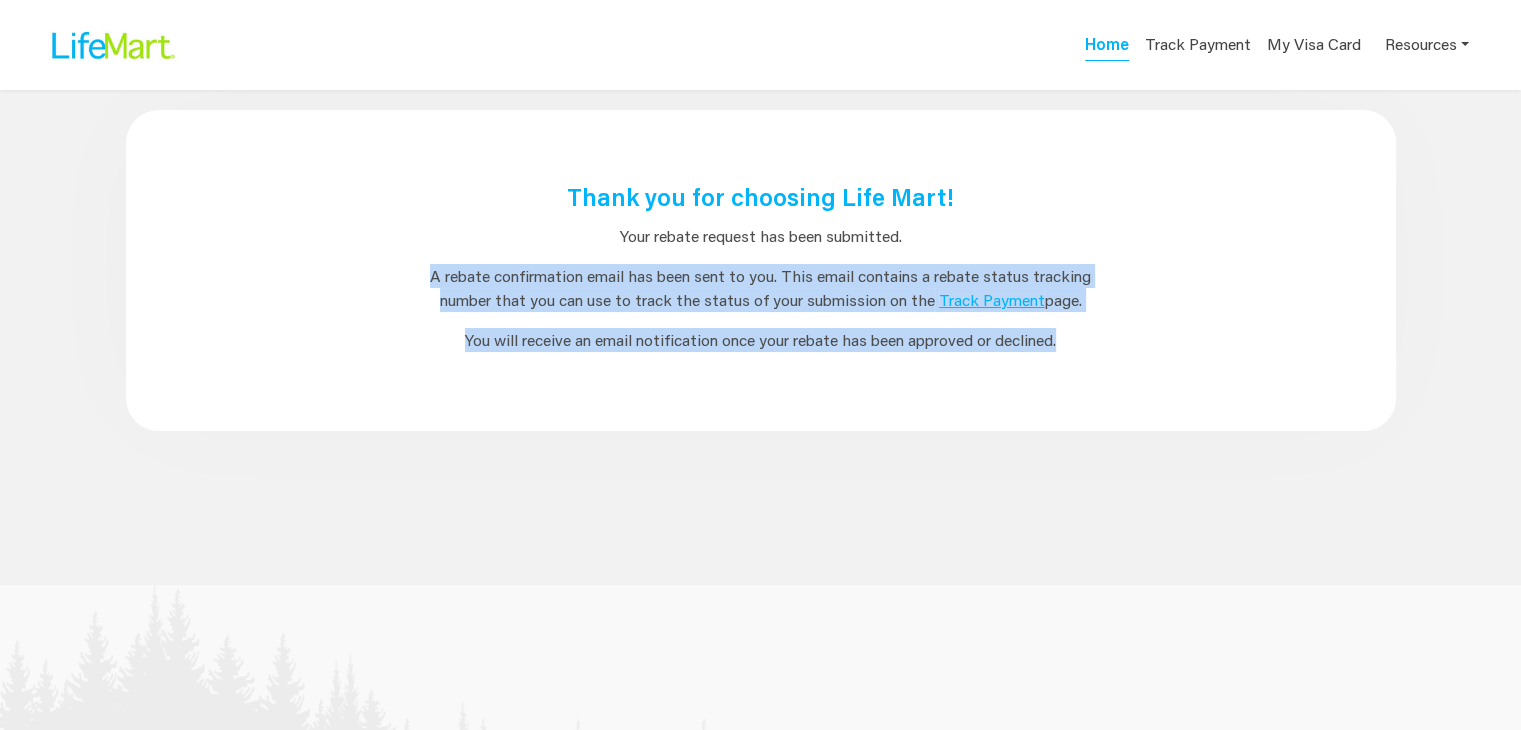 drag, startPoint x: 411, startPoint y: 275, endPoint x: 1117, endPoint y: 361, distance: 711.2187 